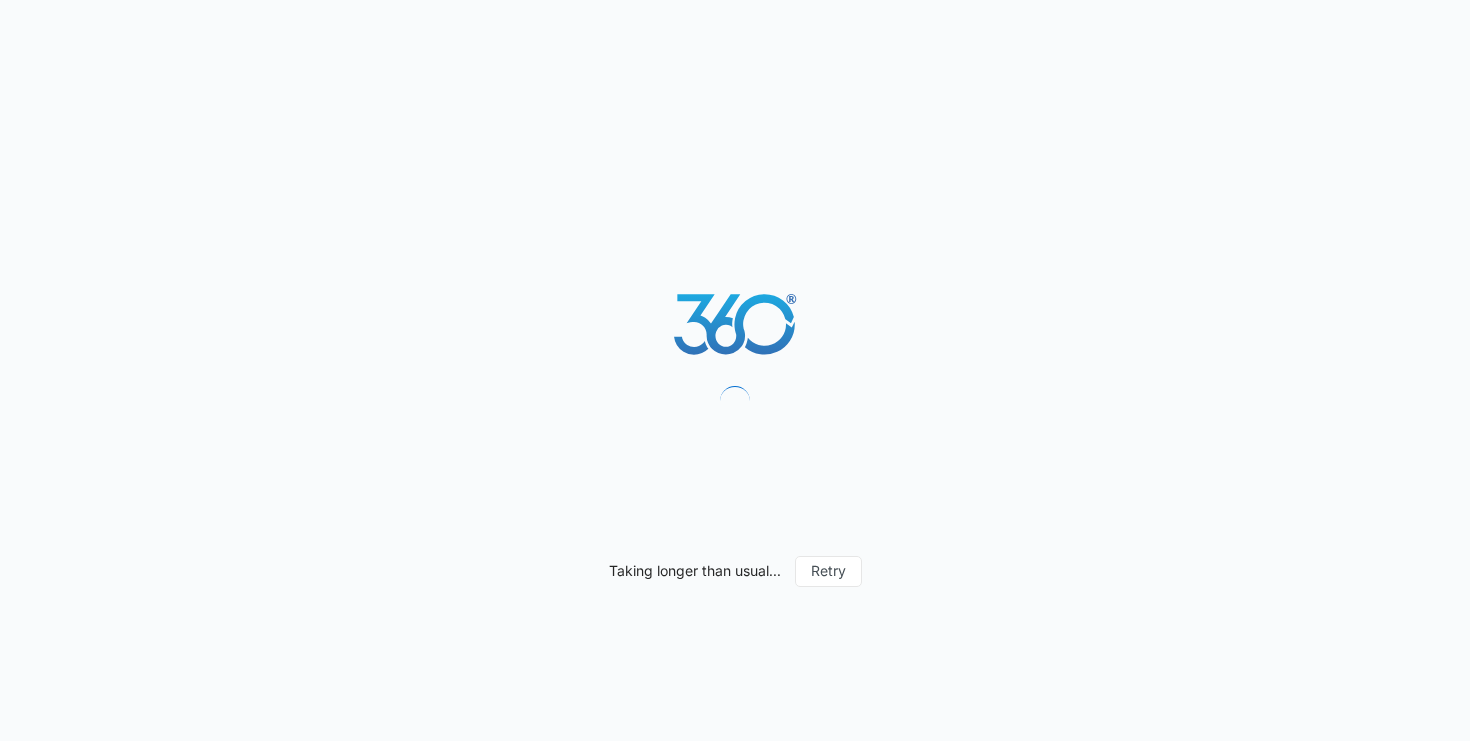 scroll, scrollTop: 0, scrollLeft: 0, axis: both 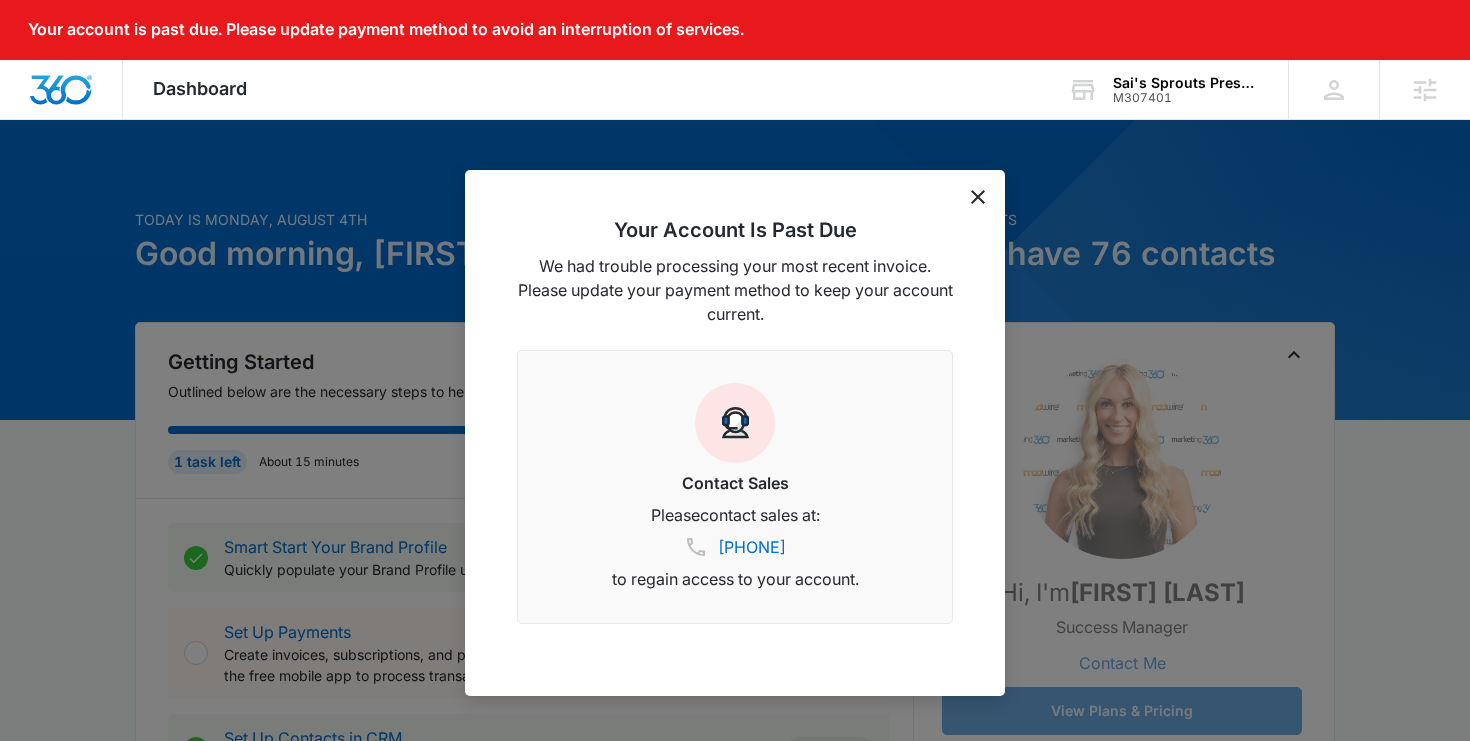 click on "Your Account Is Past Due We had trouble processing your most recent invoice. Please update your payment method to keep your account current. Contact Sales Please  contact sales at: (833) 207-3633 to regain access to your account." at bounding box center [735, 433] 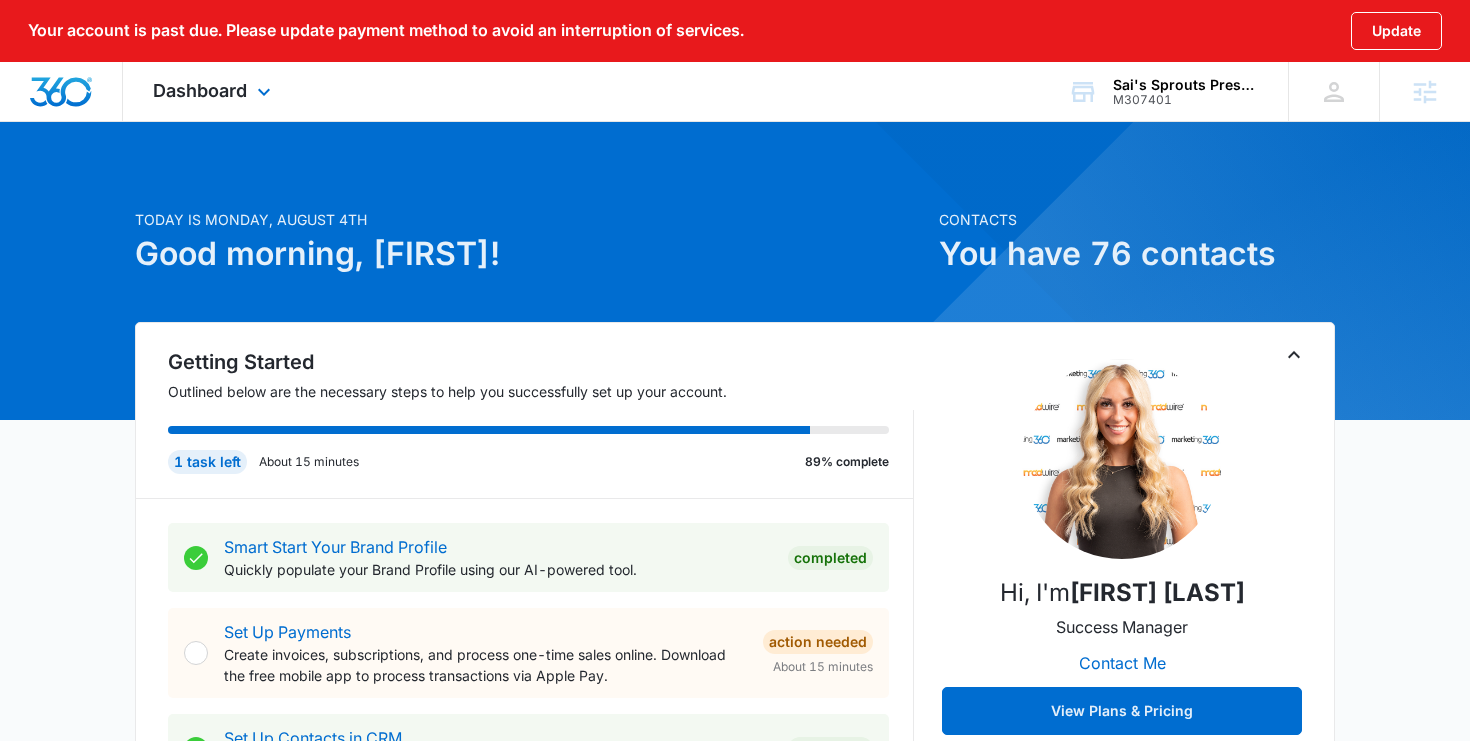 click on "Dashboard Apps Reputation Websites Forms CRM Email Social POS Content Ads Intelligence Files Brand Settings" at bounding box center (214, 91) 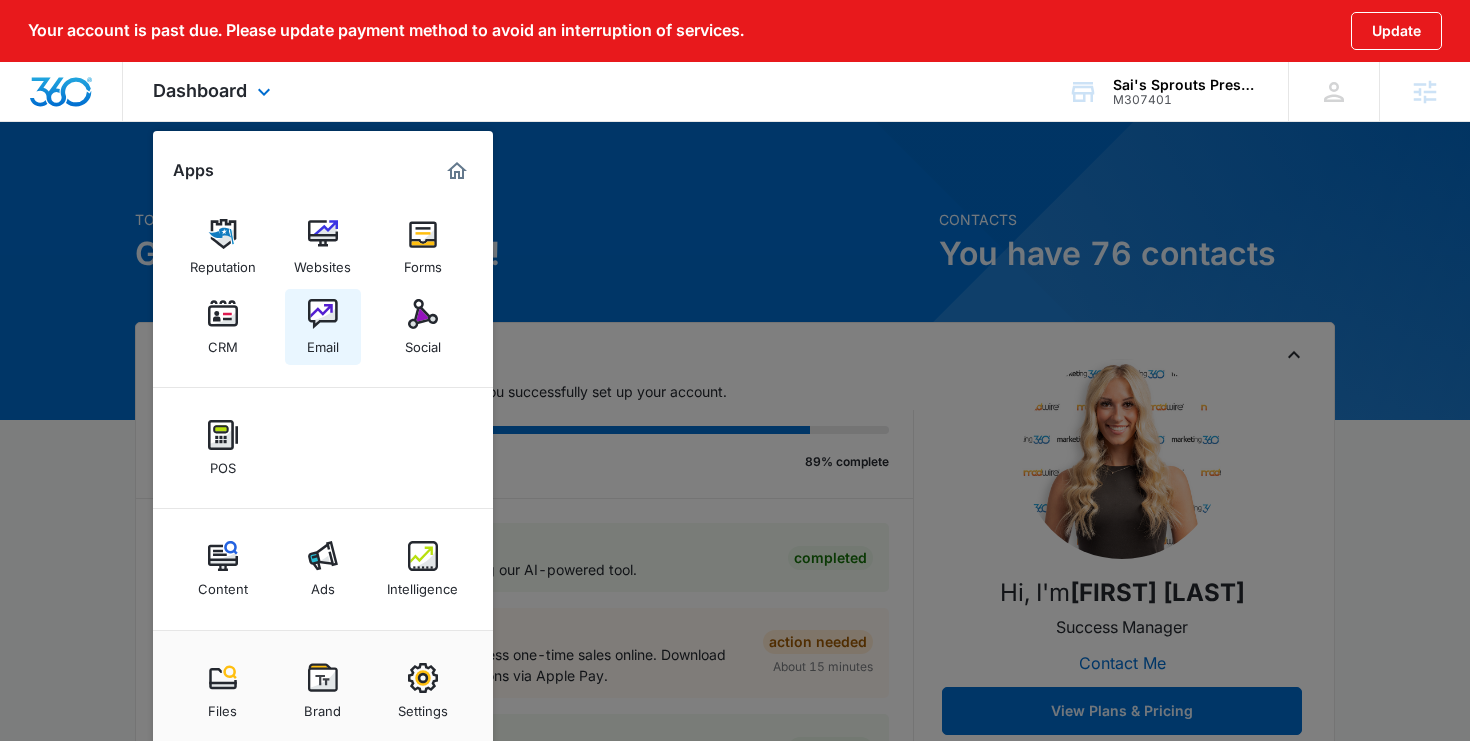 click on "Email" at bounding box center (323, 327) 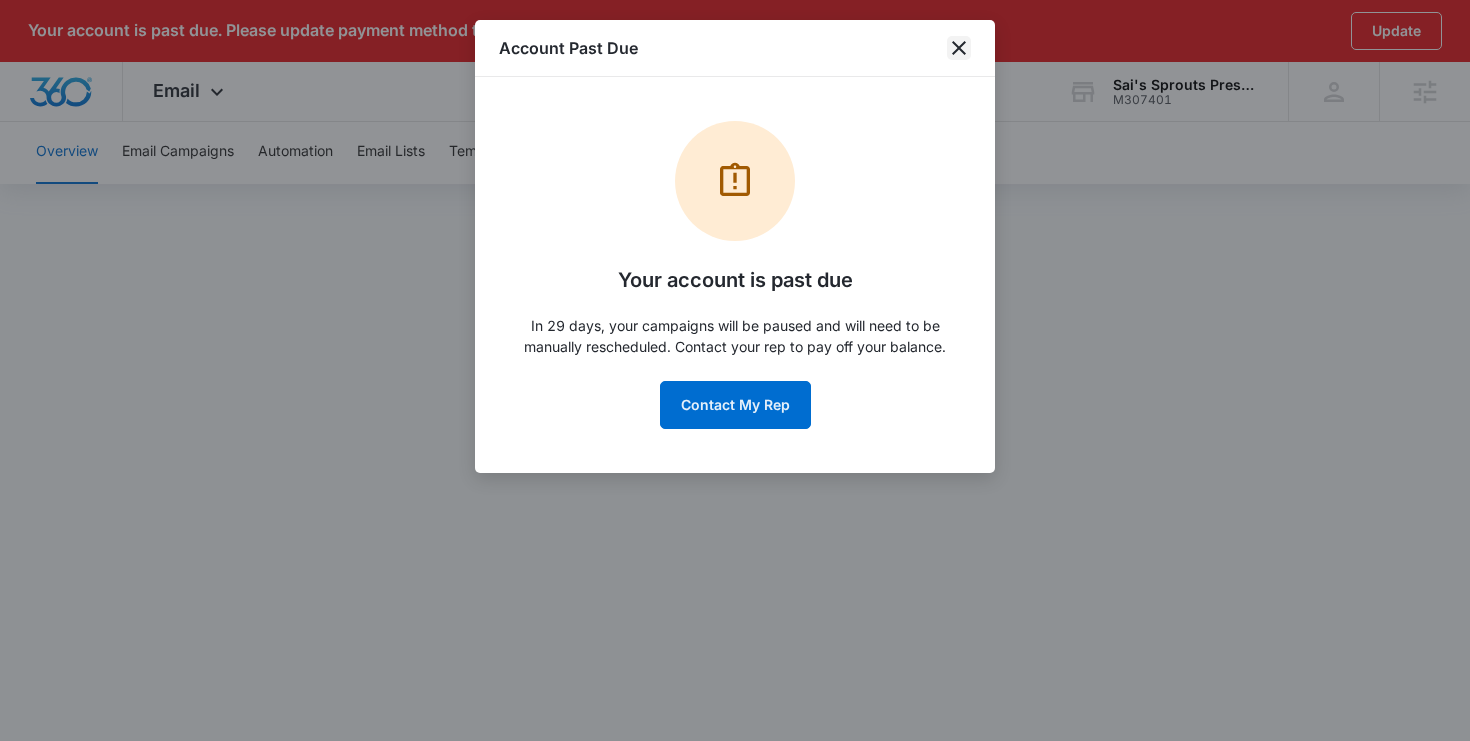 click 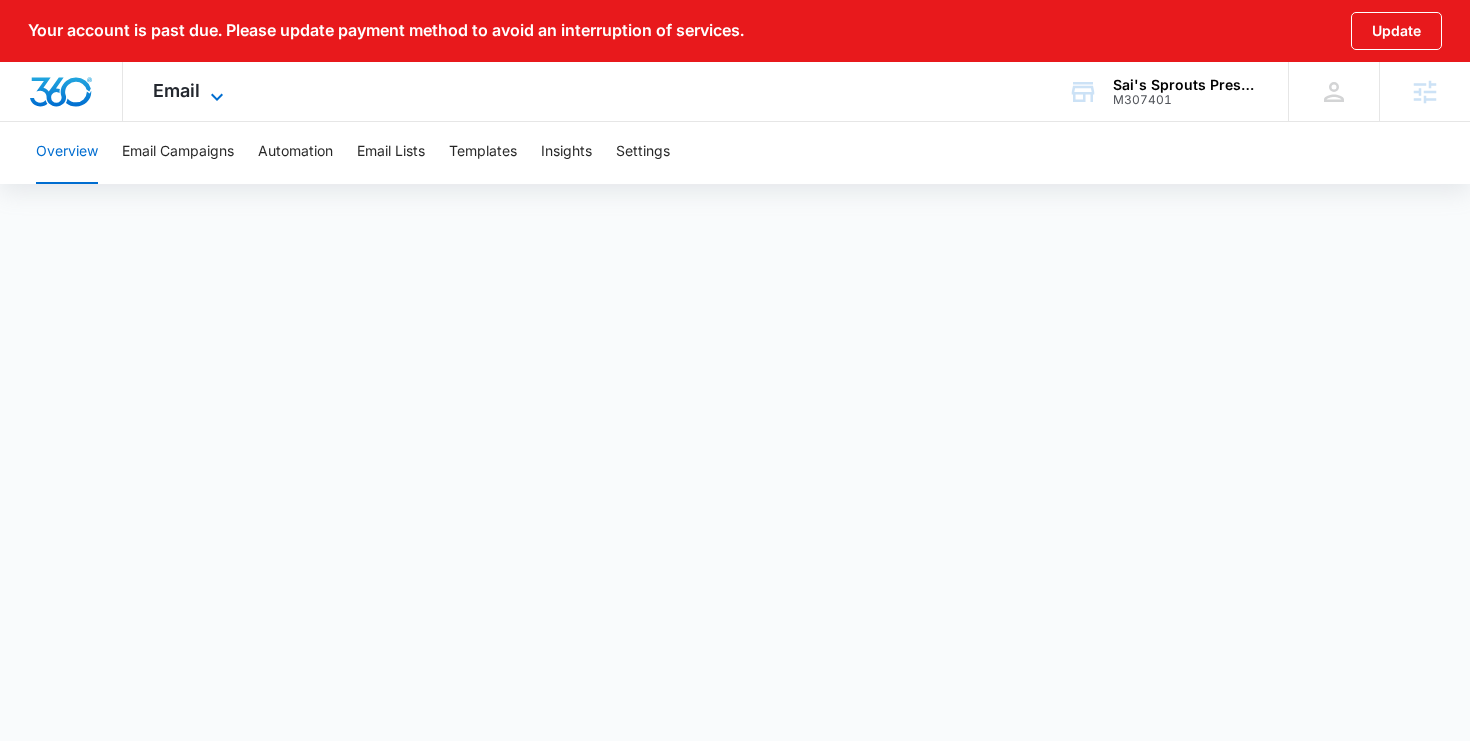 click 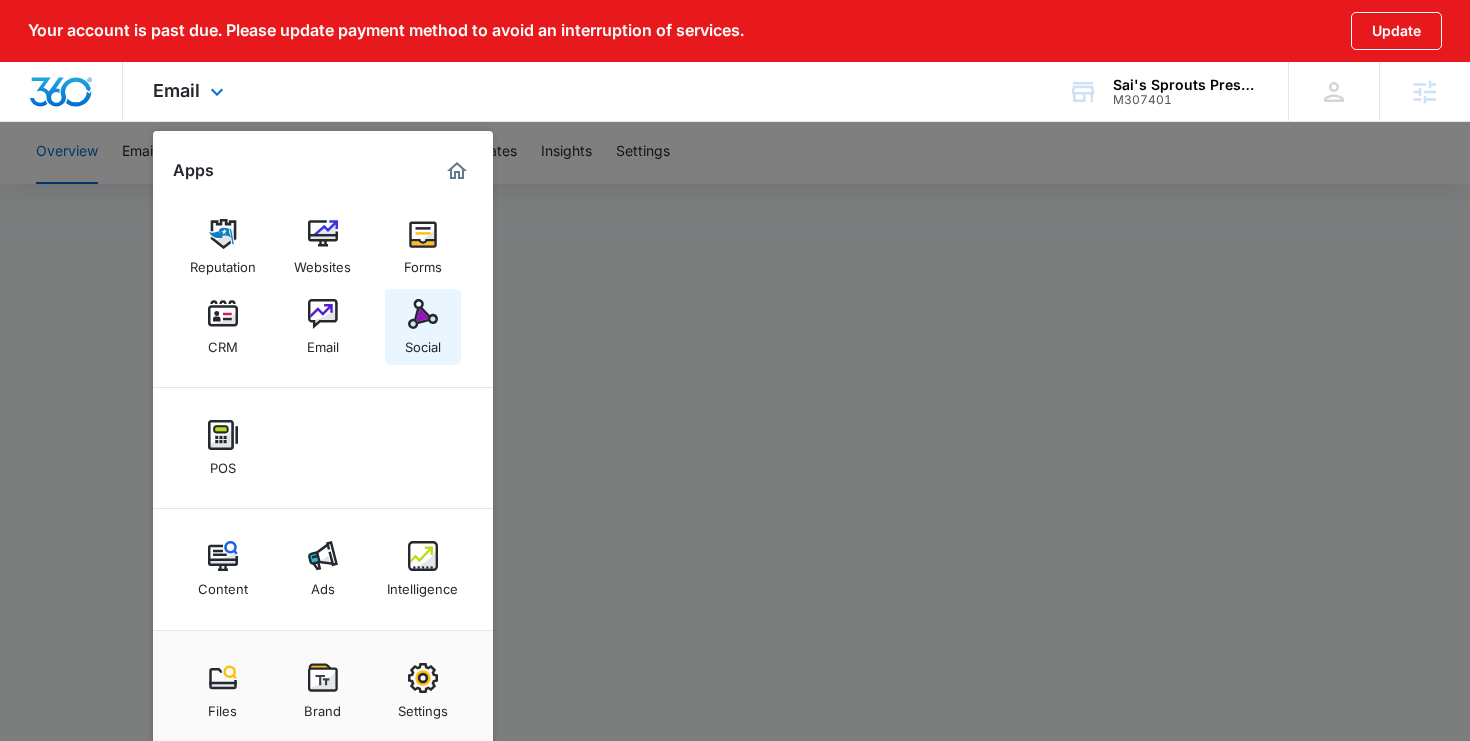 click on "Social" at bounding box center (423, 342) 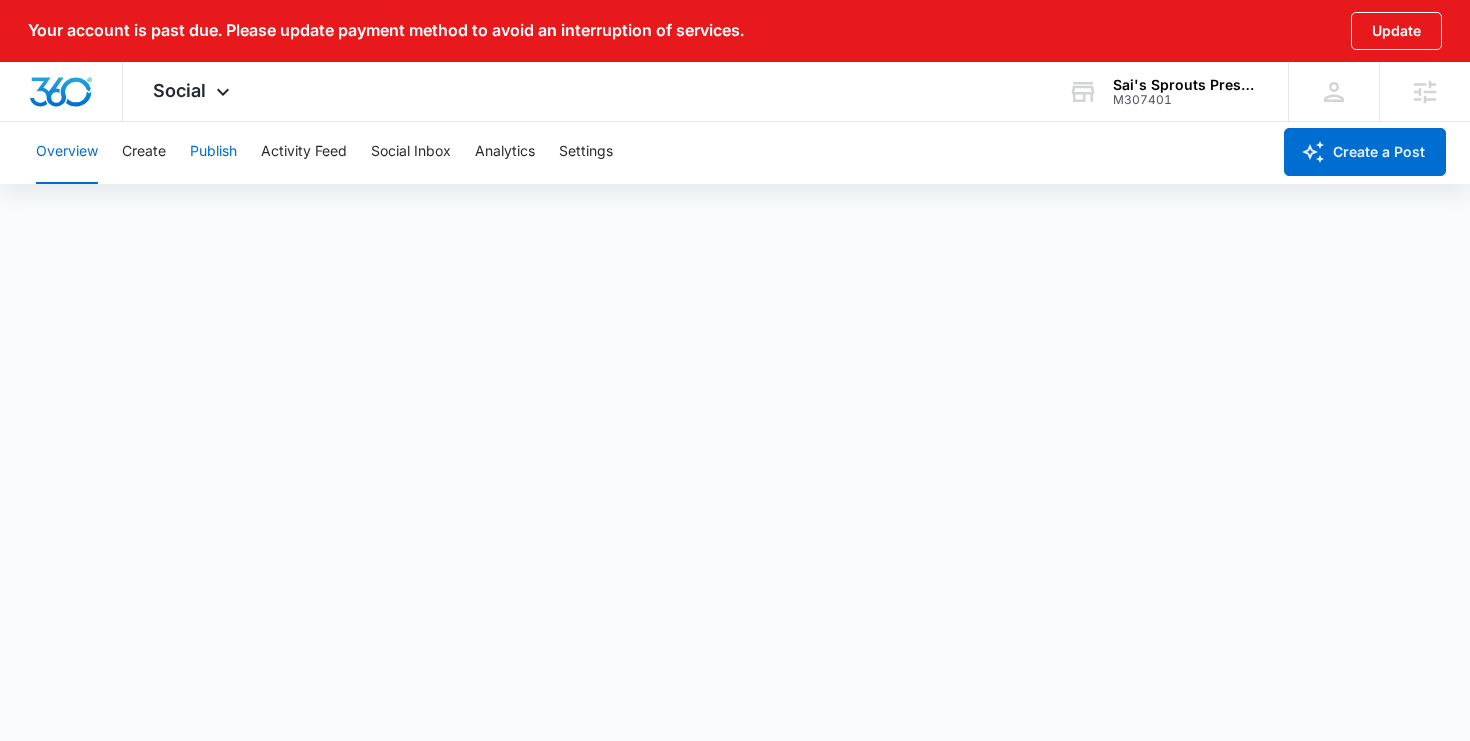 click on "Publish" at bounding box center (213, 152) 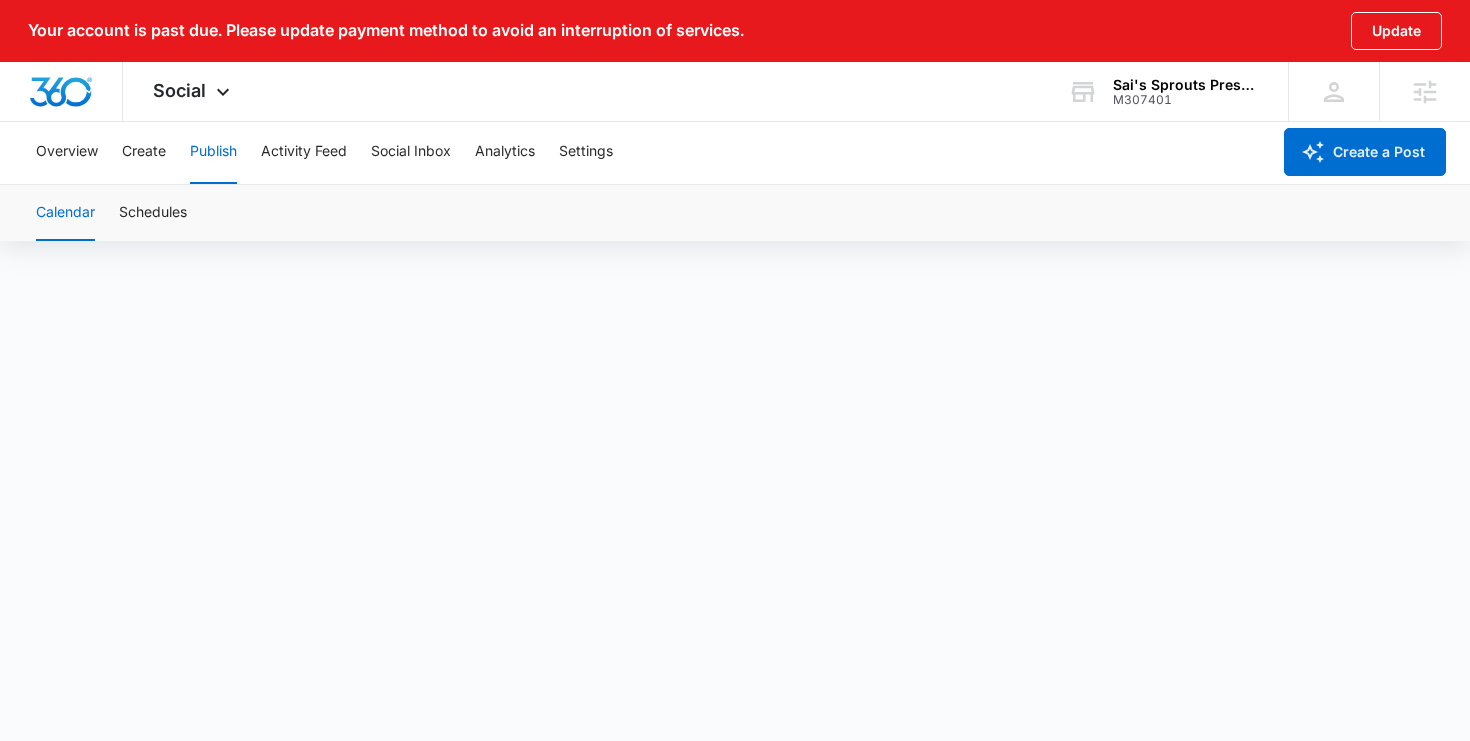 scroll, scrollTop: 74, scrollLeft: 0, axis: vertical 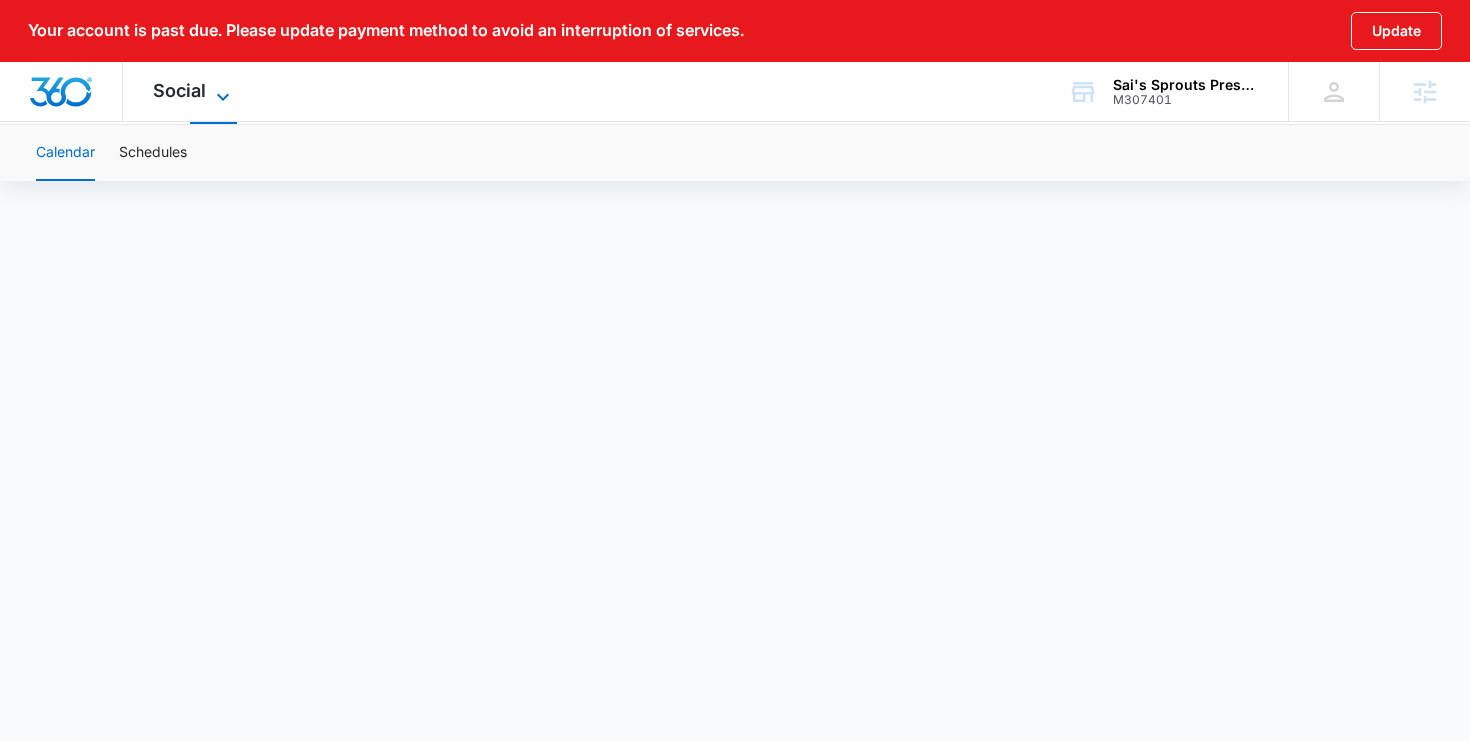 click 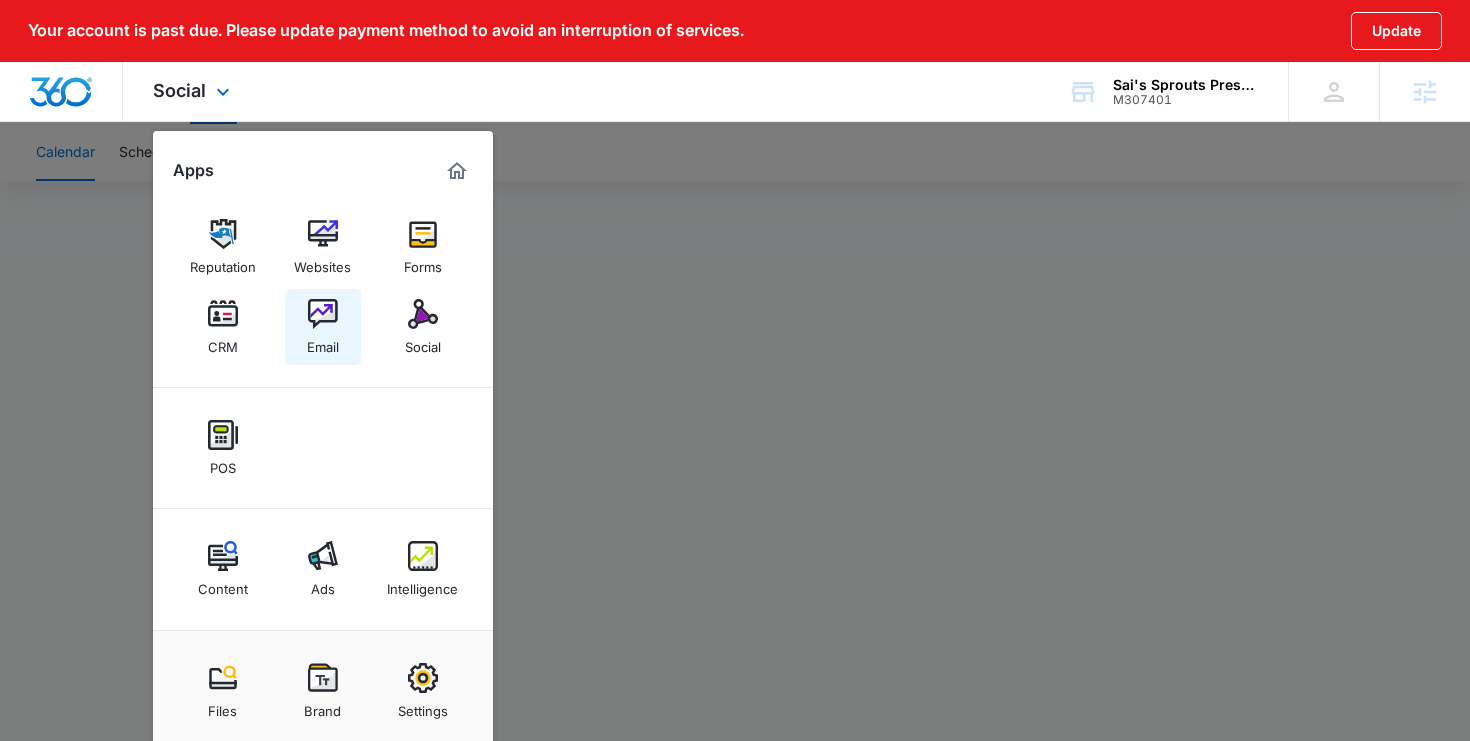 click on "Email" at bounding box center (323, 342) 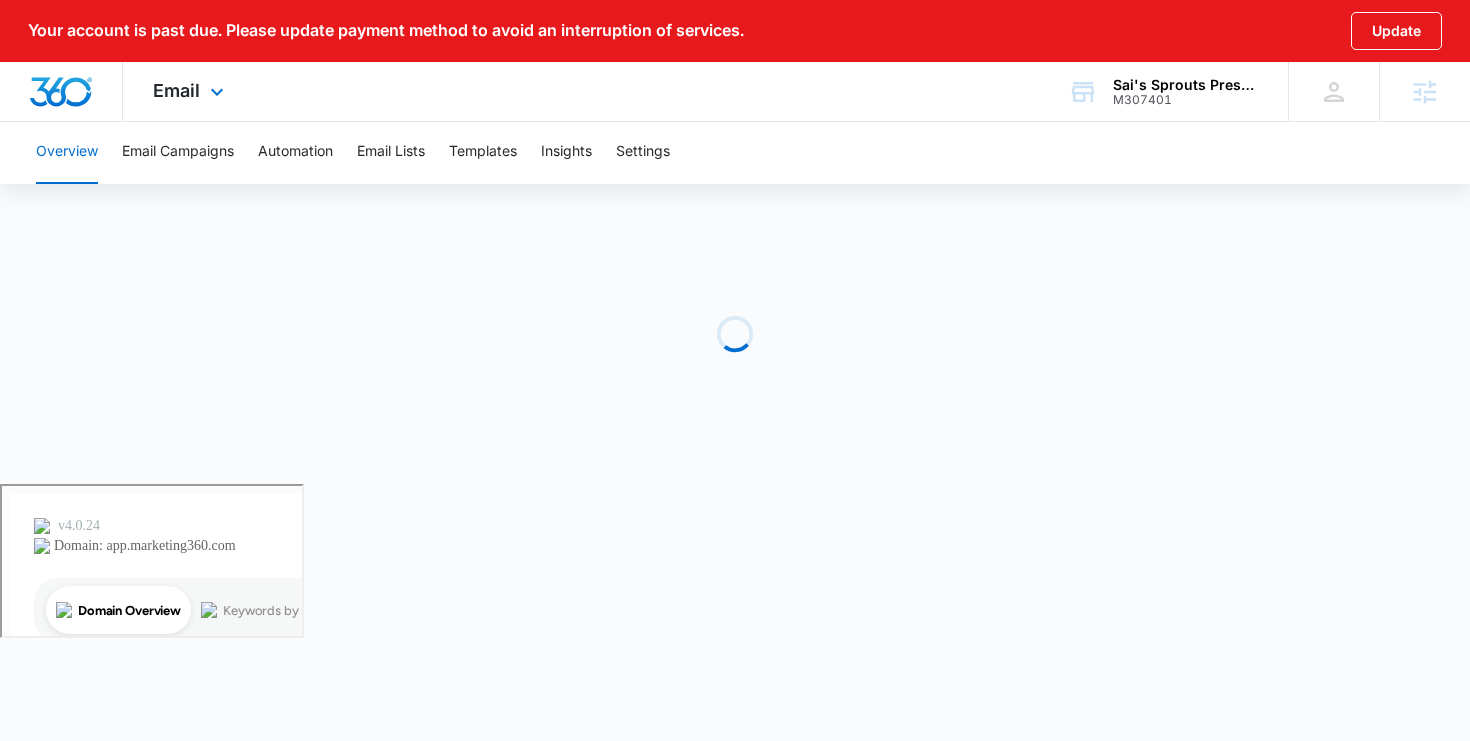 scroll, scrollTop: 0, scrollLeft: 0, axis: both 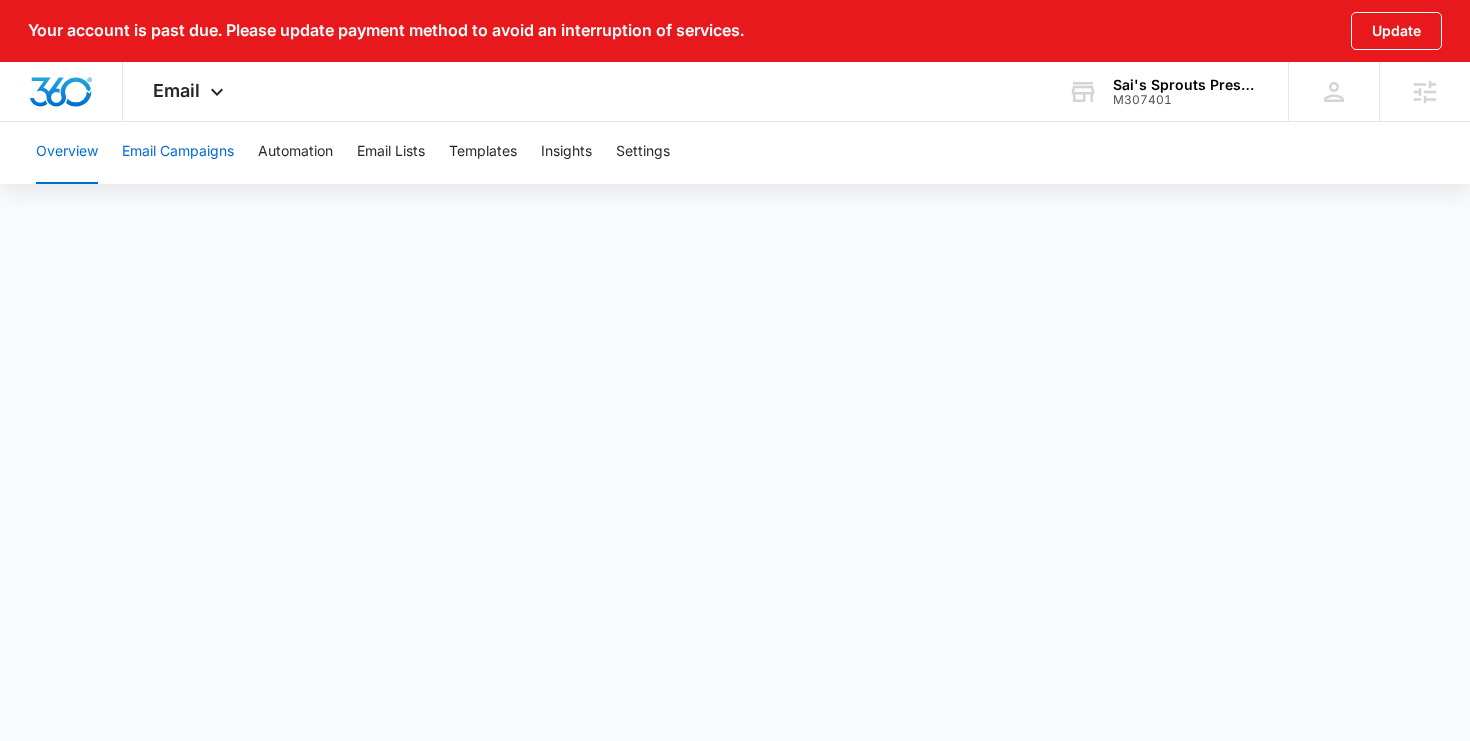 click on "Email Campaigns" at bounding box center (178, 152) 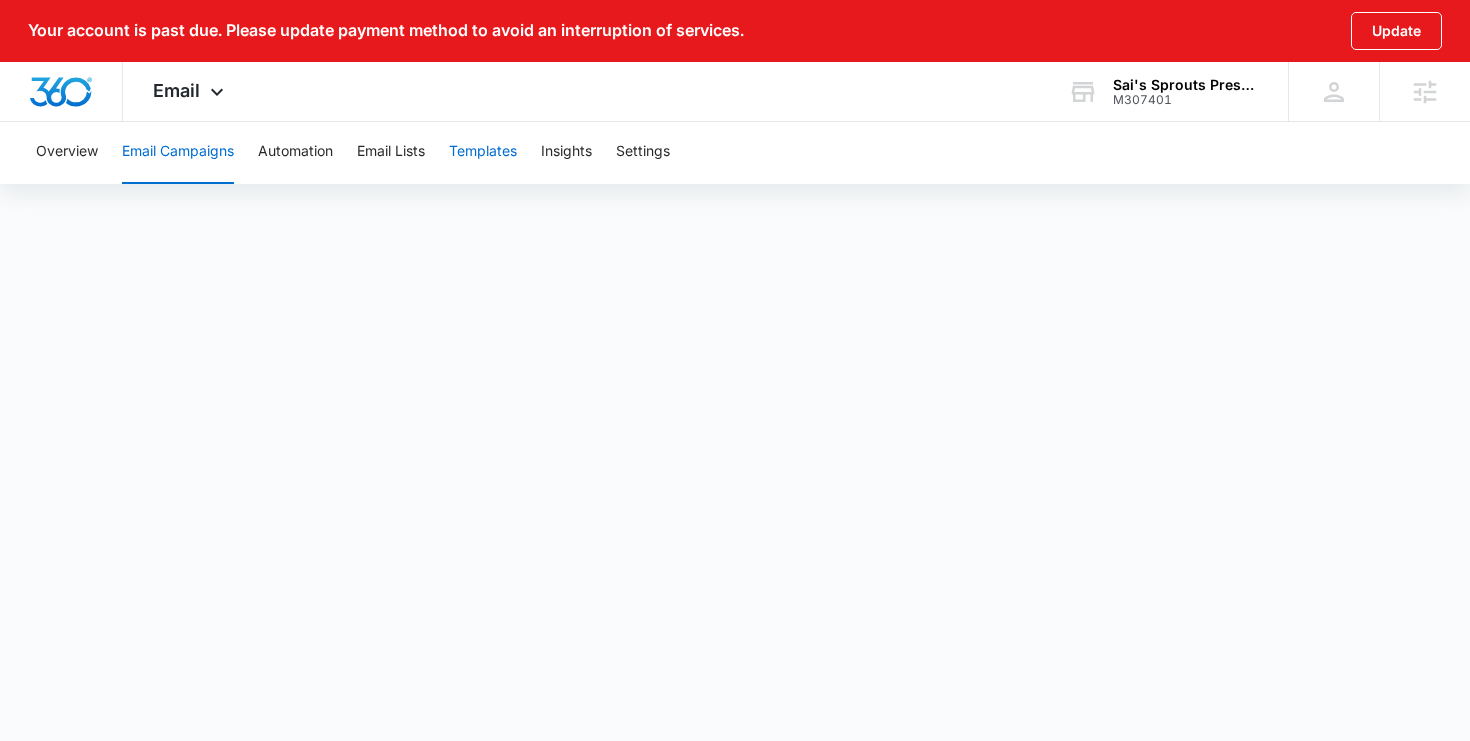 click on "Templates" at bounding box center [483, 152] 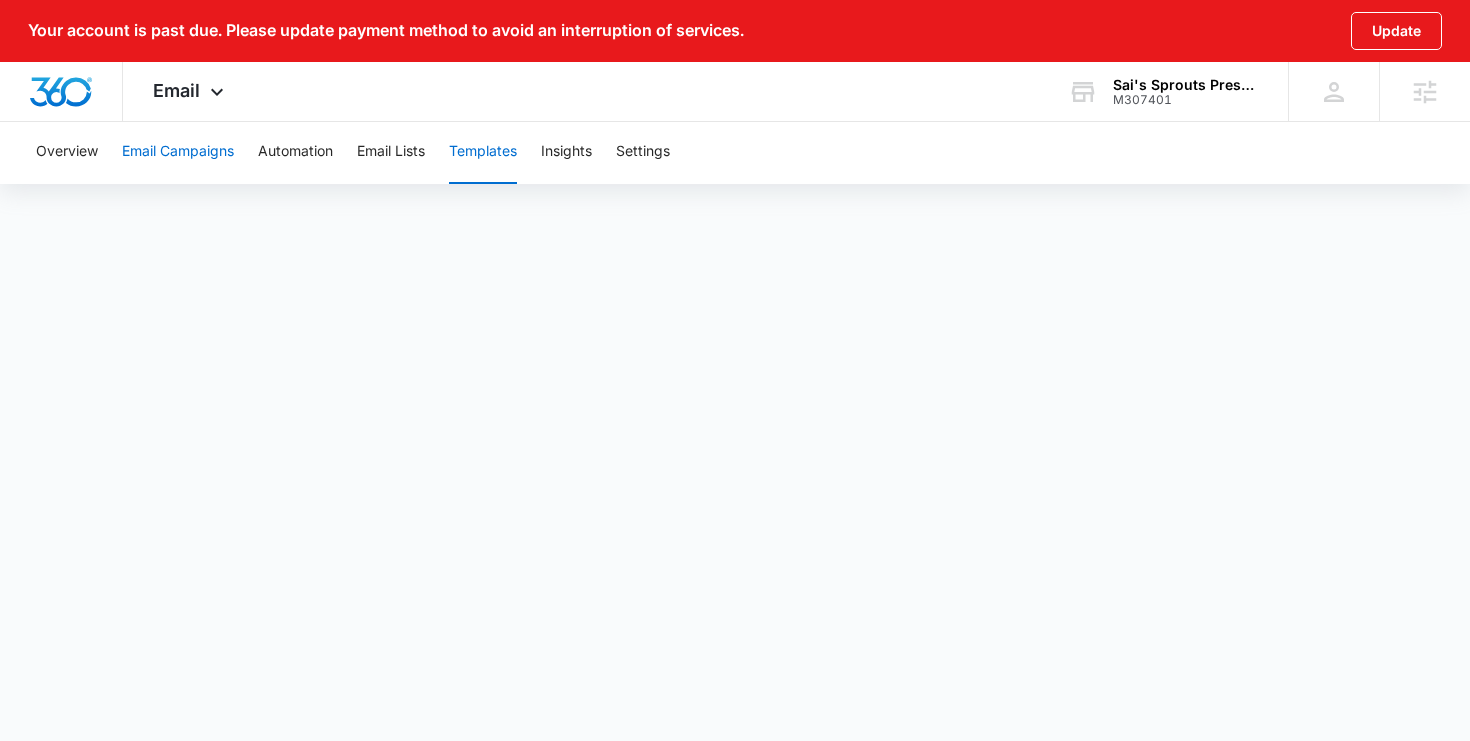 click on "Email Campaigns" at bounding box center (178, 152) 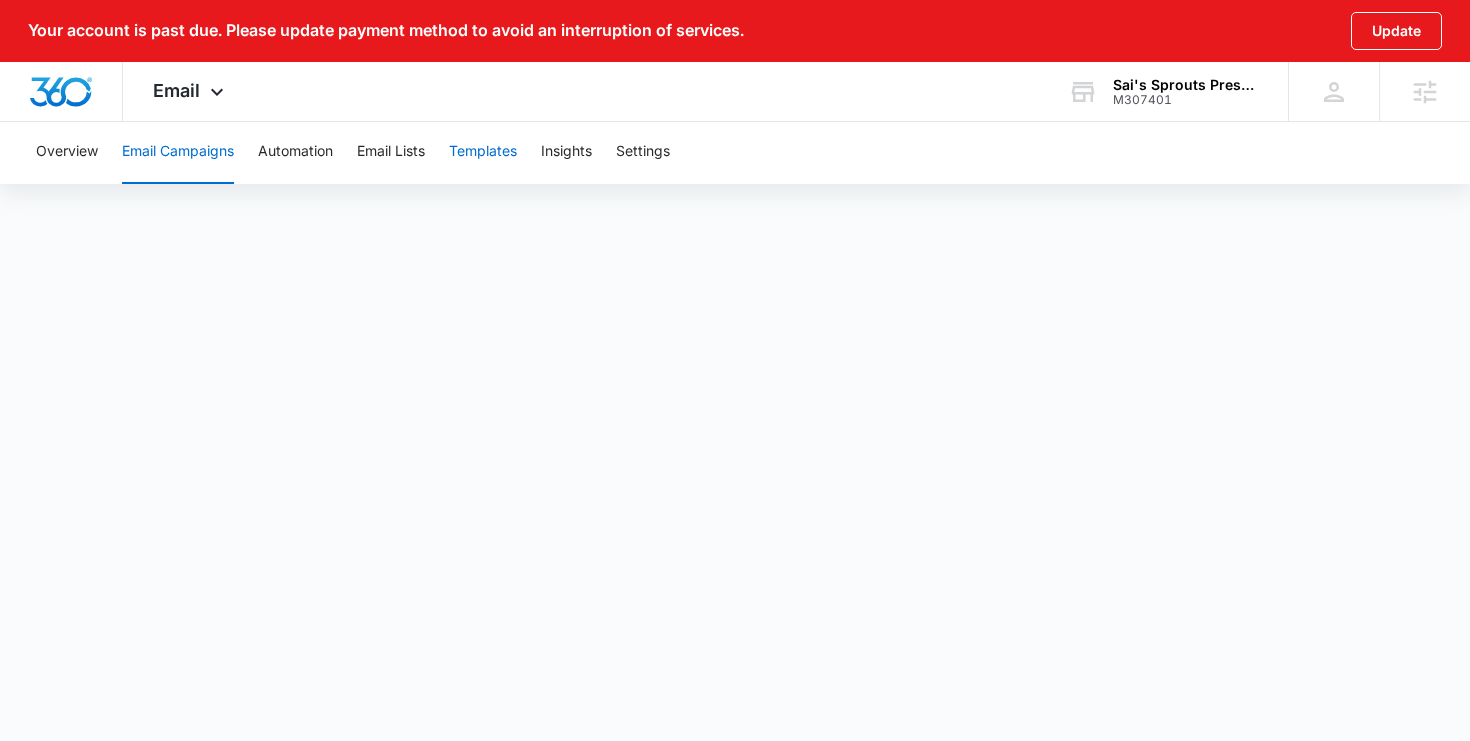 click on "Templates" at bounding box center (483, 152) 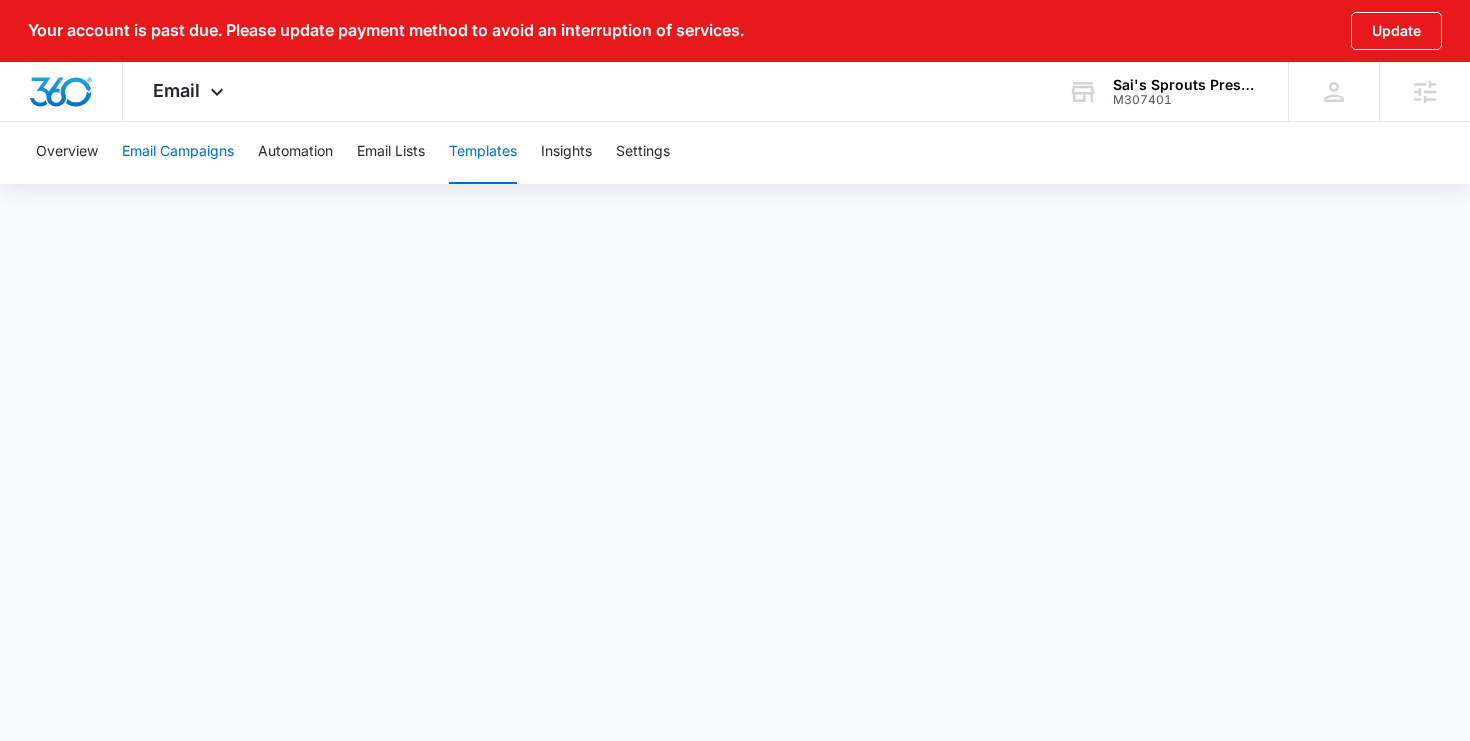 click on "Email Campaigns" at bounding box center [178, 152] 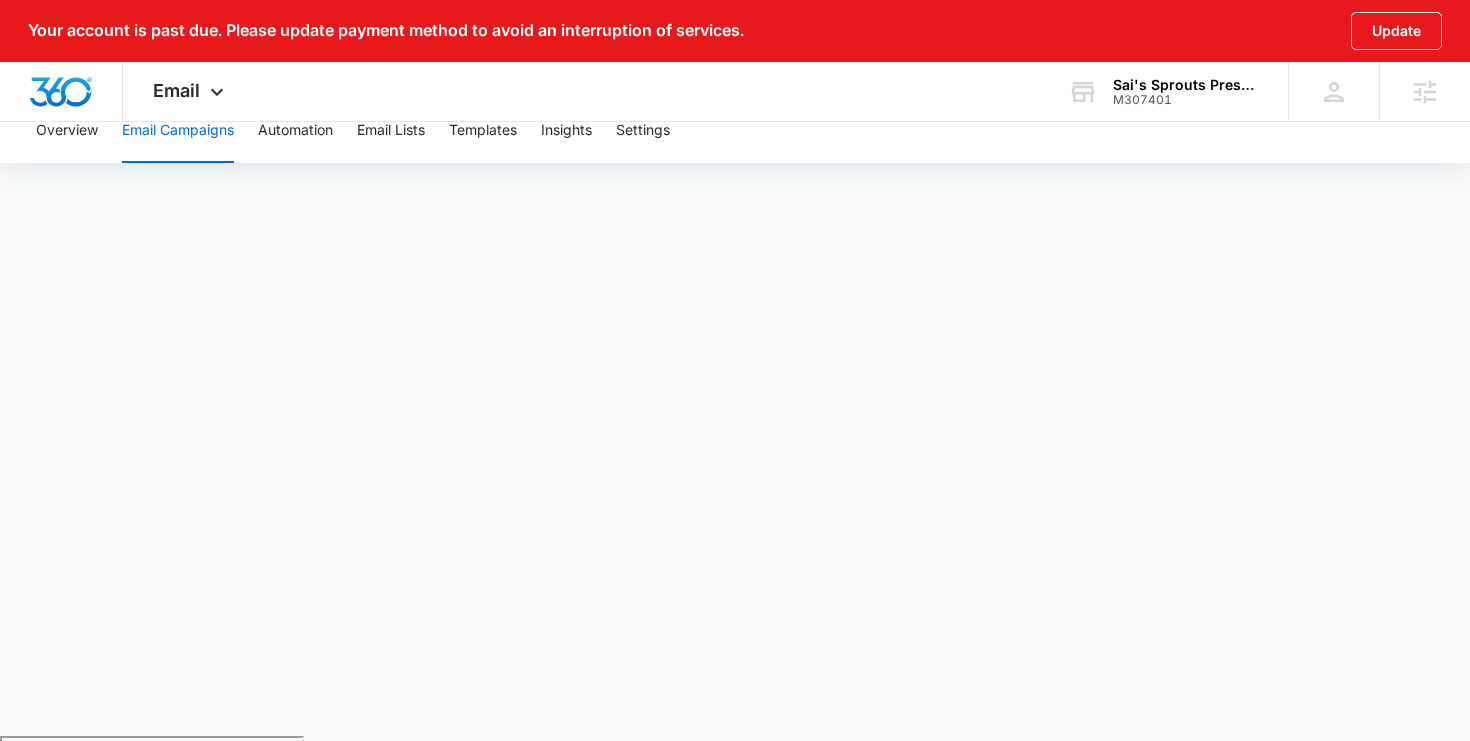 scroll, scrollTop: 0, scrollLeft: 0, axis: both 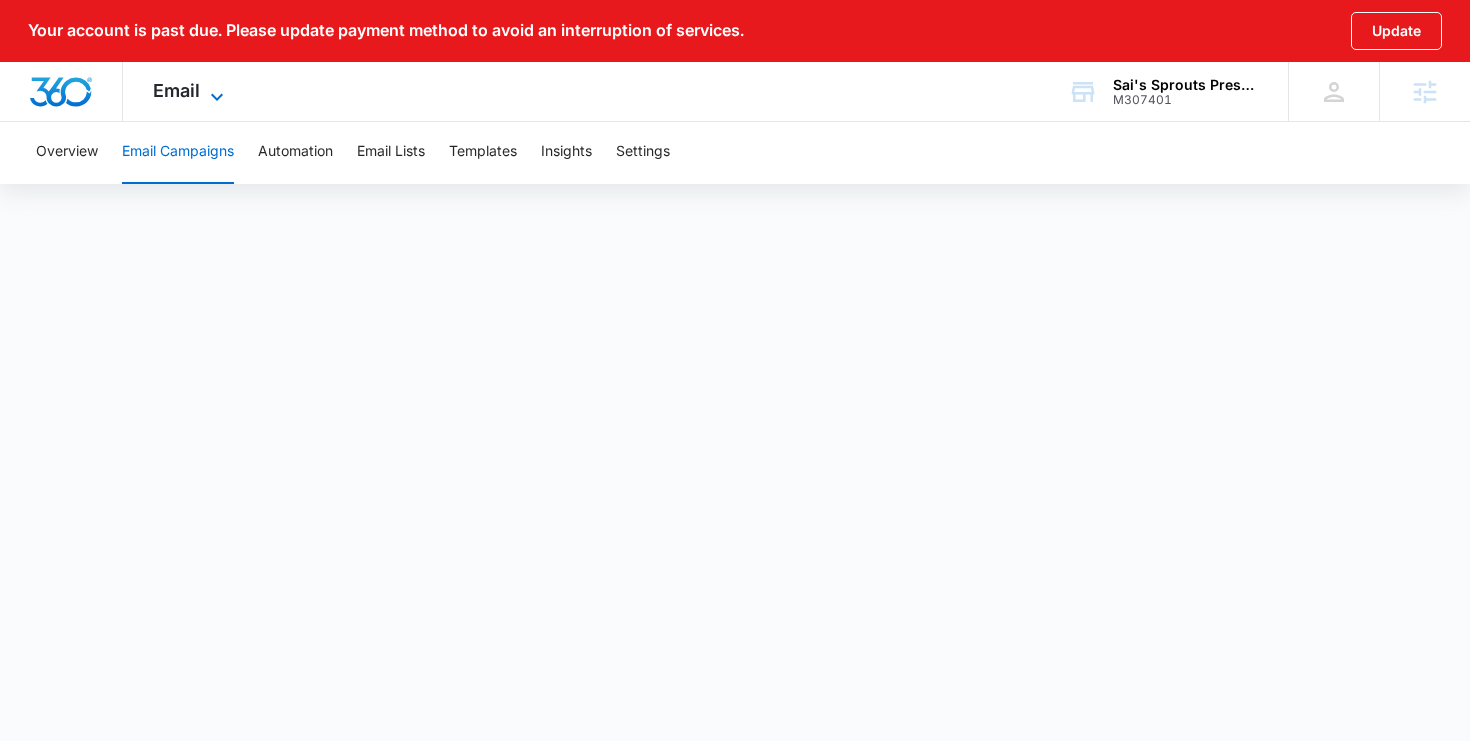 click on "Email" at bounding box center [176, 90] 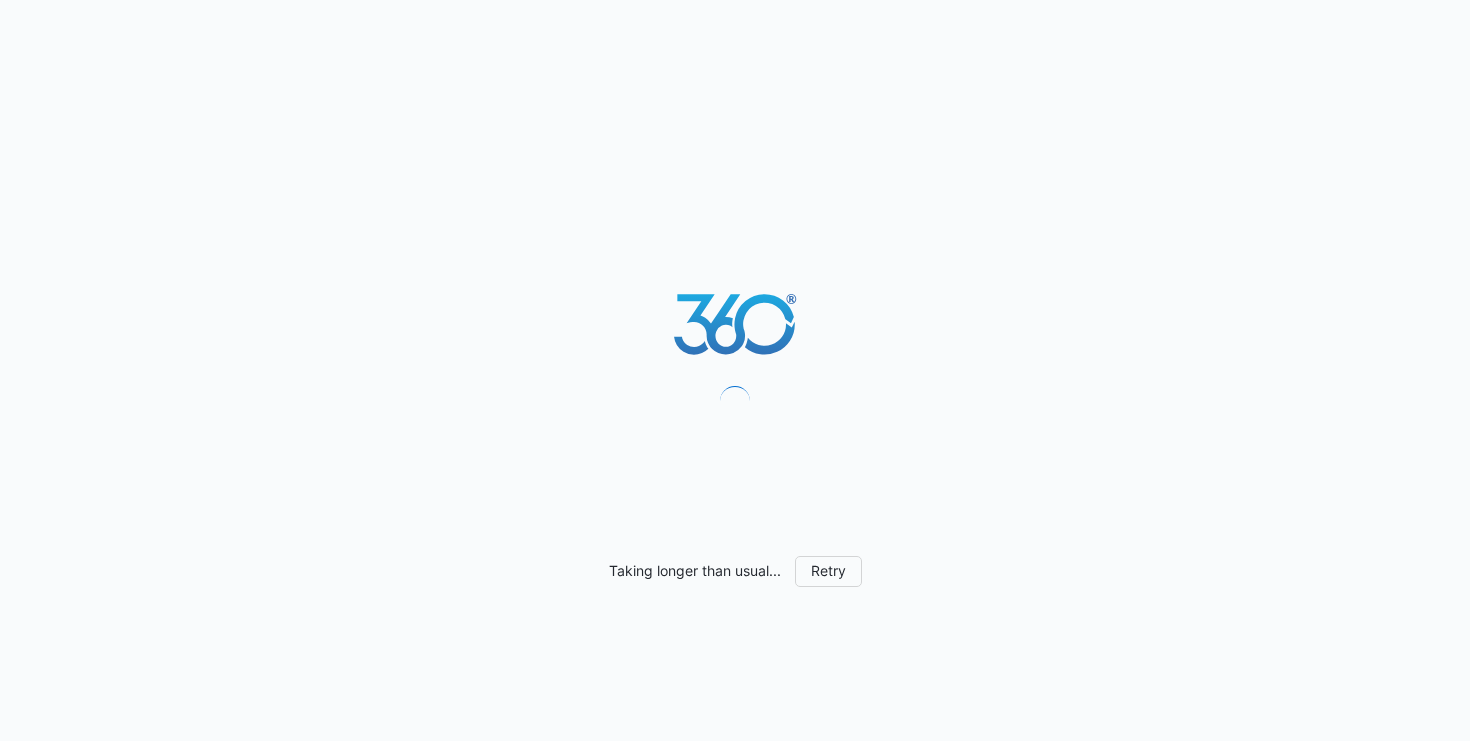scroll, scrollTop: 0, scrollLeft: 0, axis: both 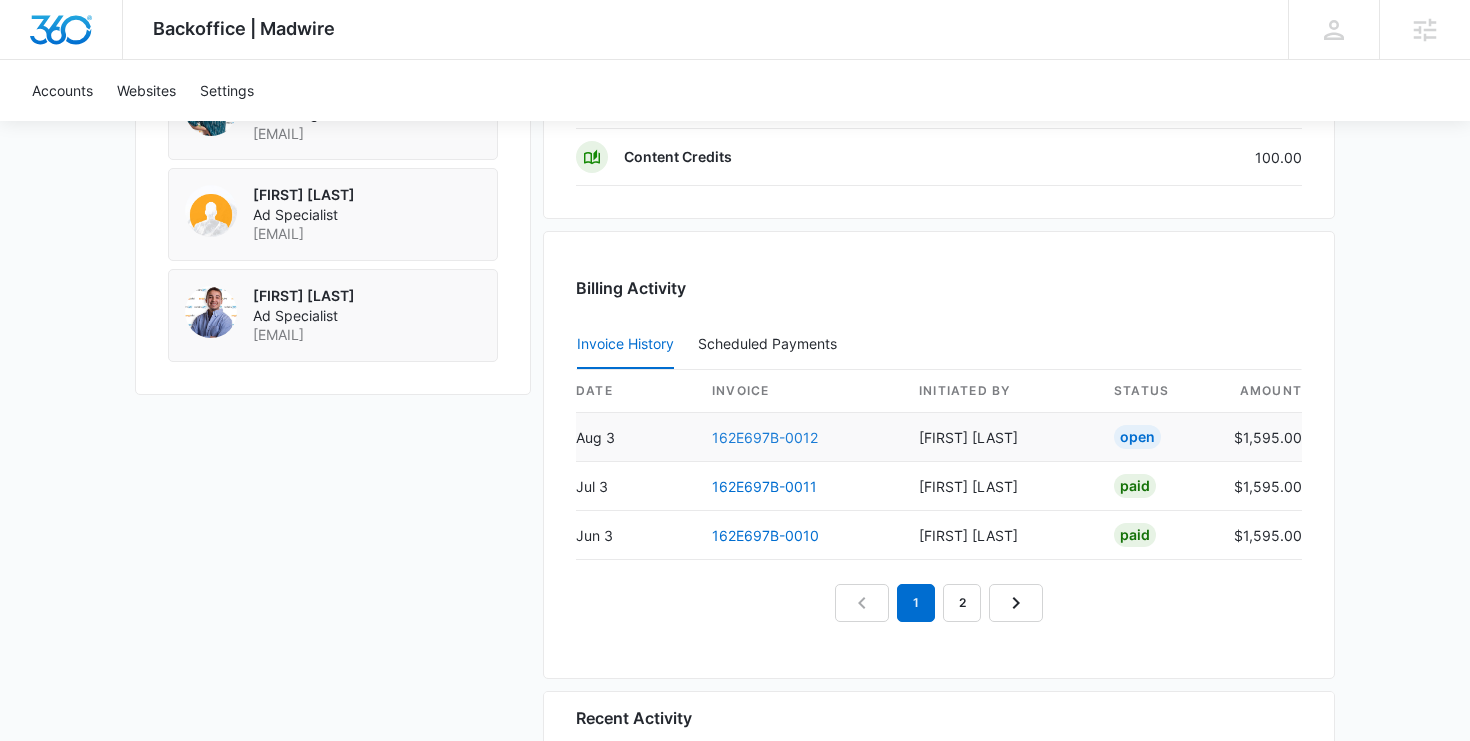 click on "162E697B-0012" at bounding box center [765, 437] 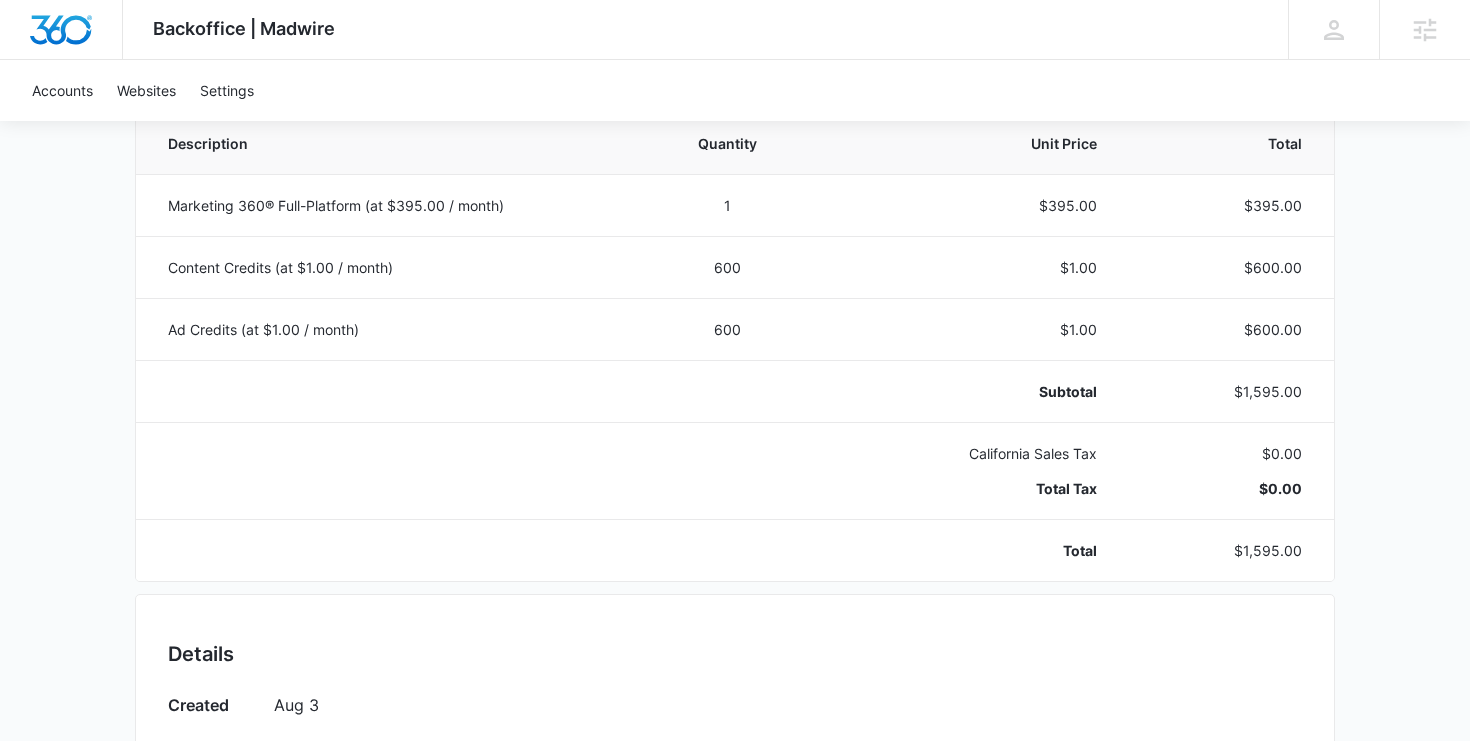 scroll, scrollTop: 0, scrollLeft: 0, axis: both 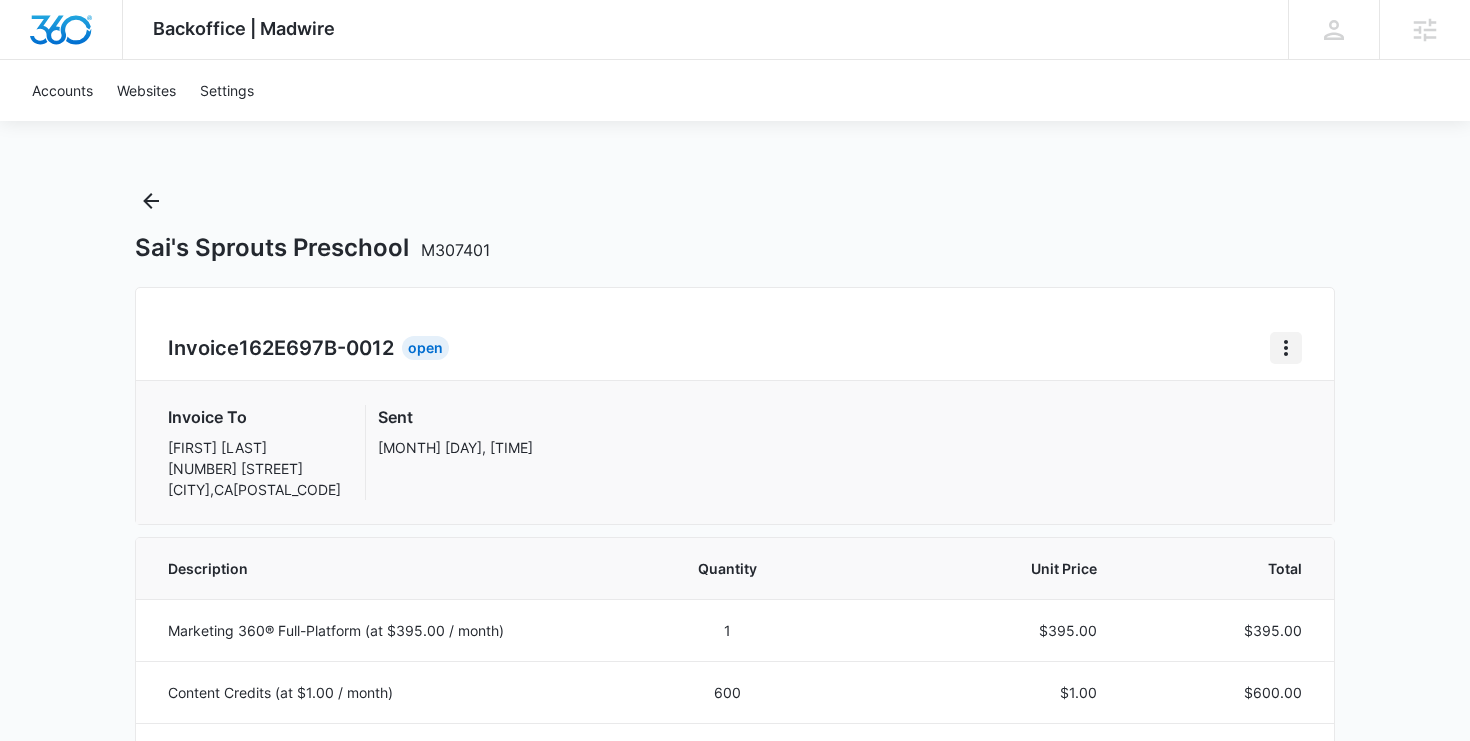 click 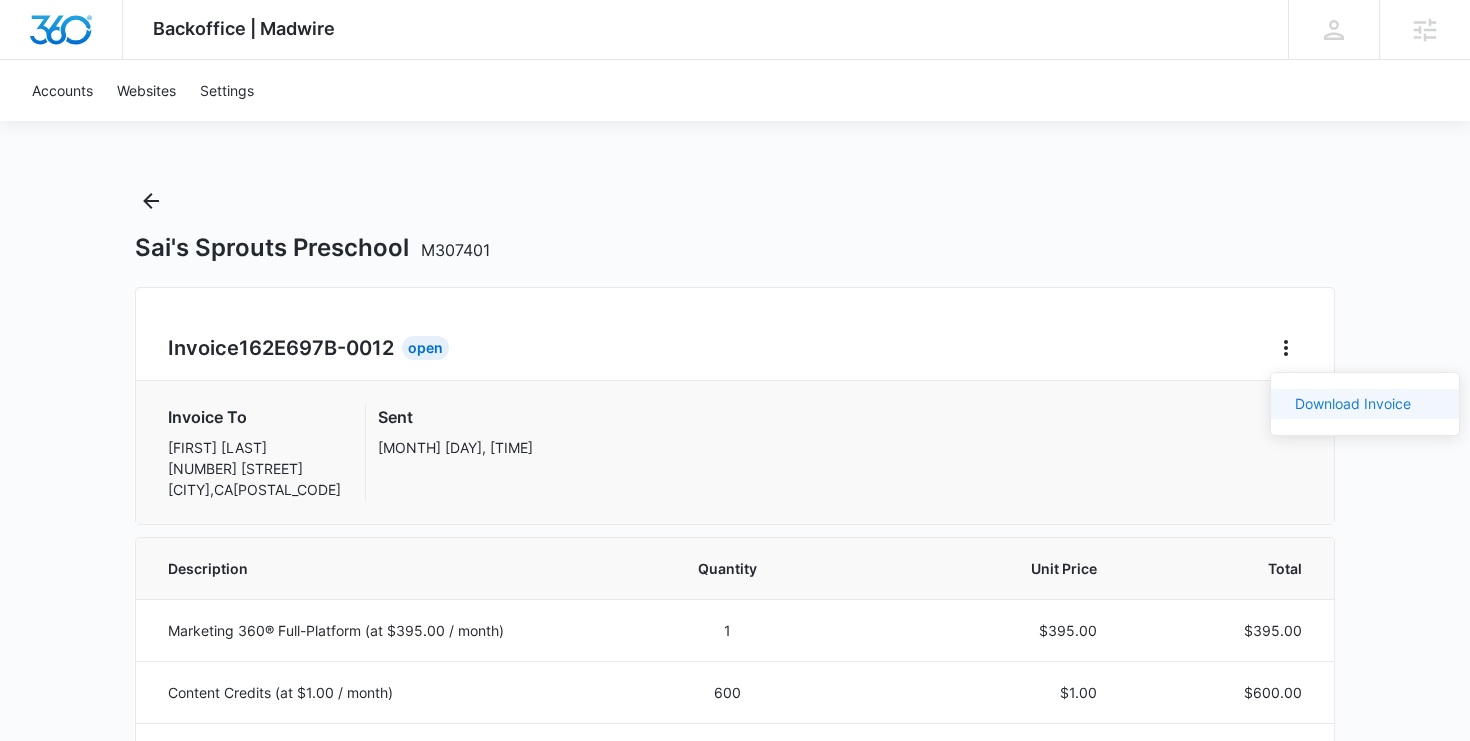 click on "Download Invoice" at bounding box center (1353, 403) 